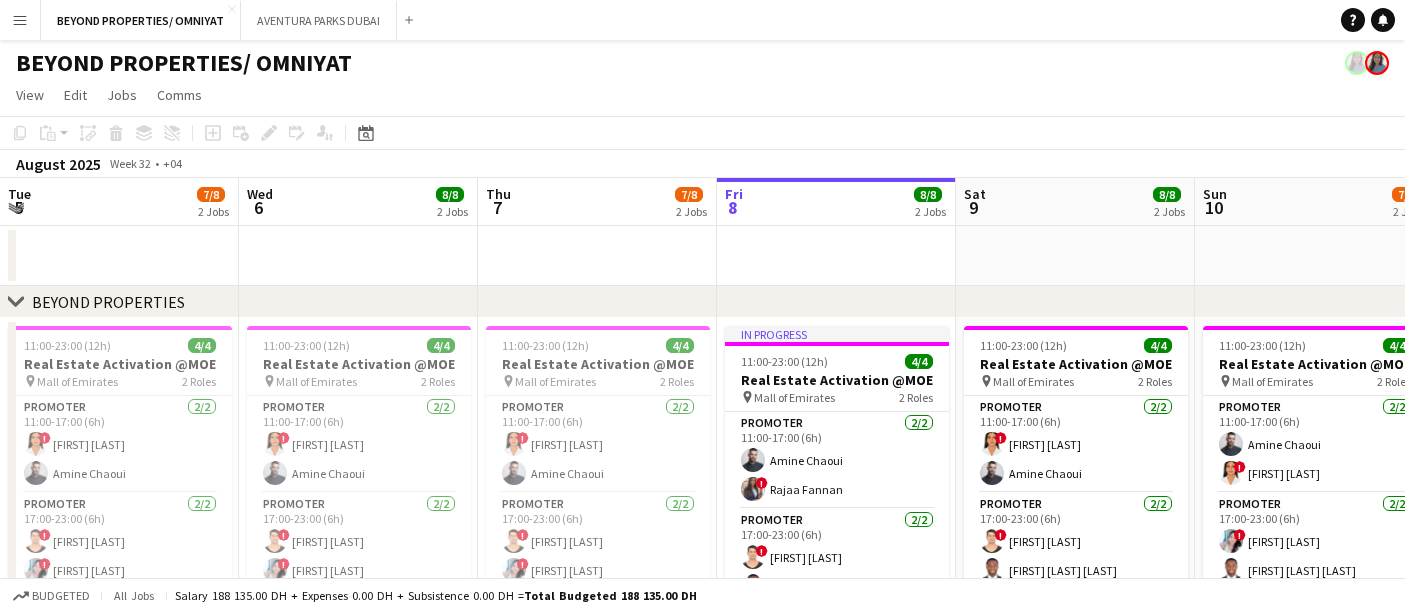 scroll, scrollTop: 127, scrollLeft: 0, axis: vertical 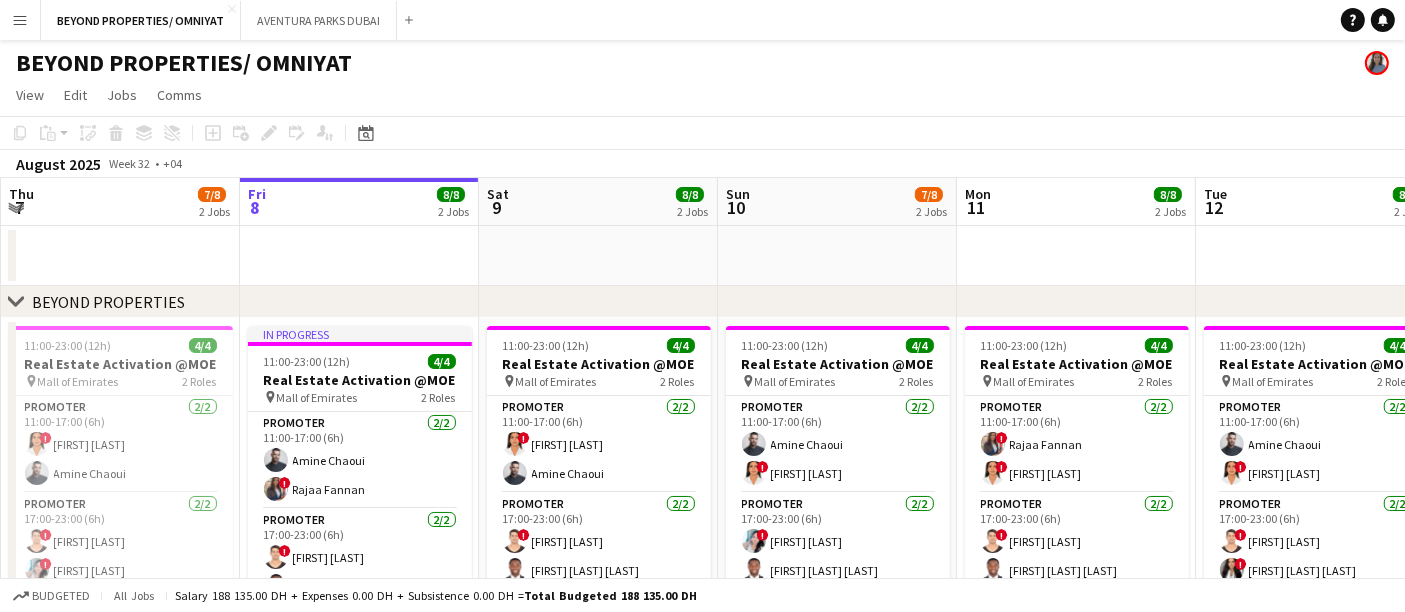 click on "August 2025   Week 32
•   +04" 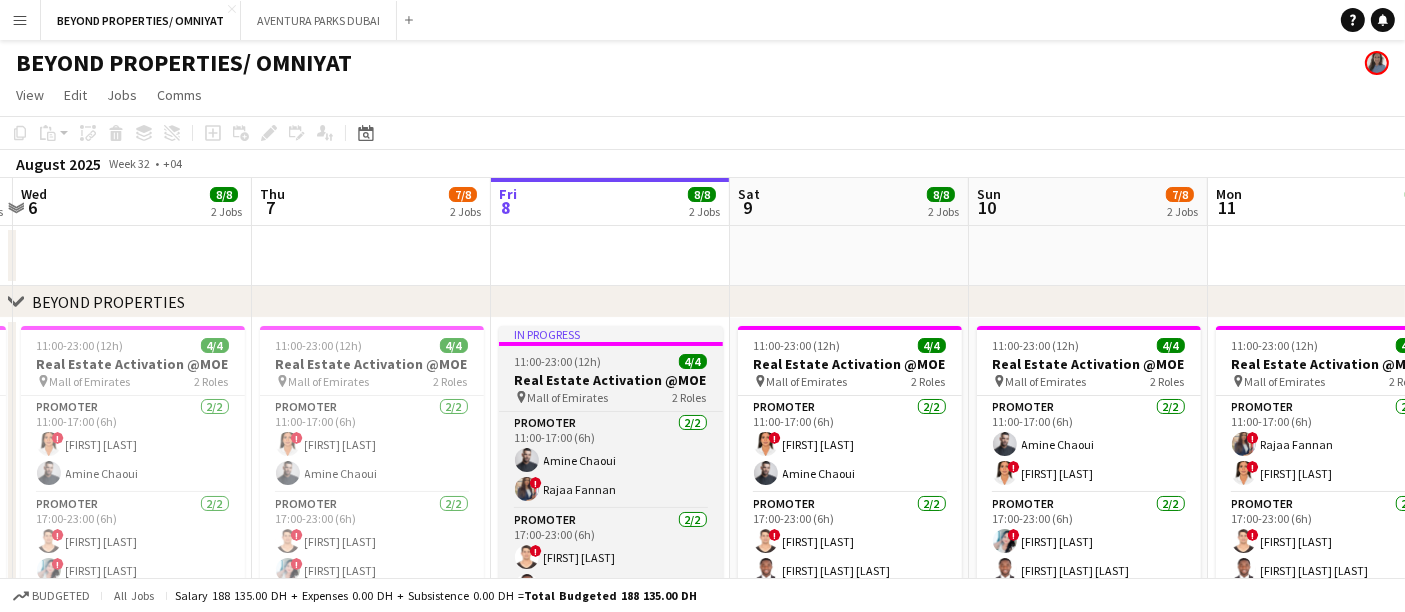 scroll, scrollTop: 0, scrollLeft: 449, axis: horizontal 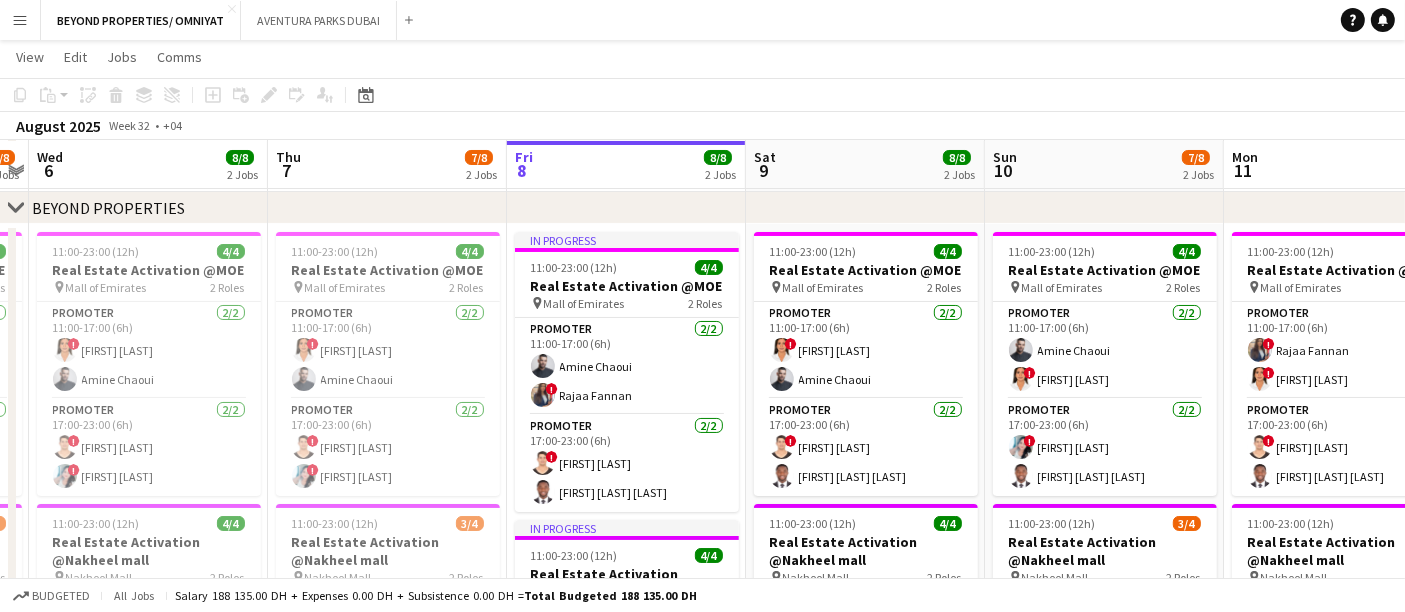 click at bounding box center (1343, 162) 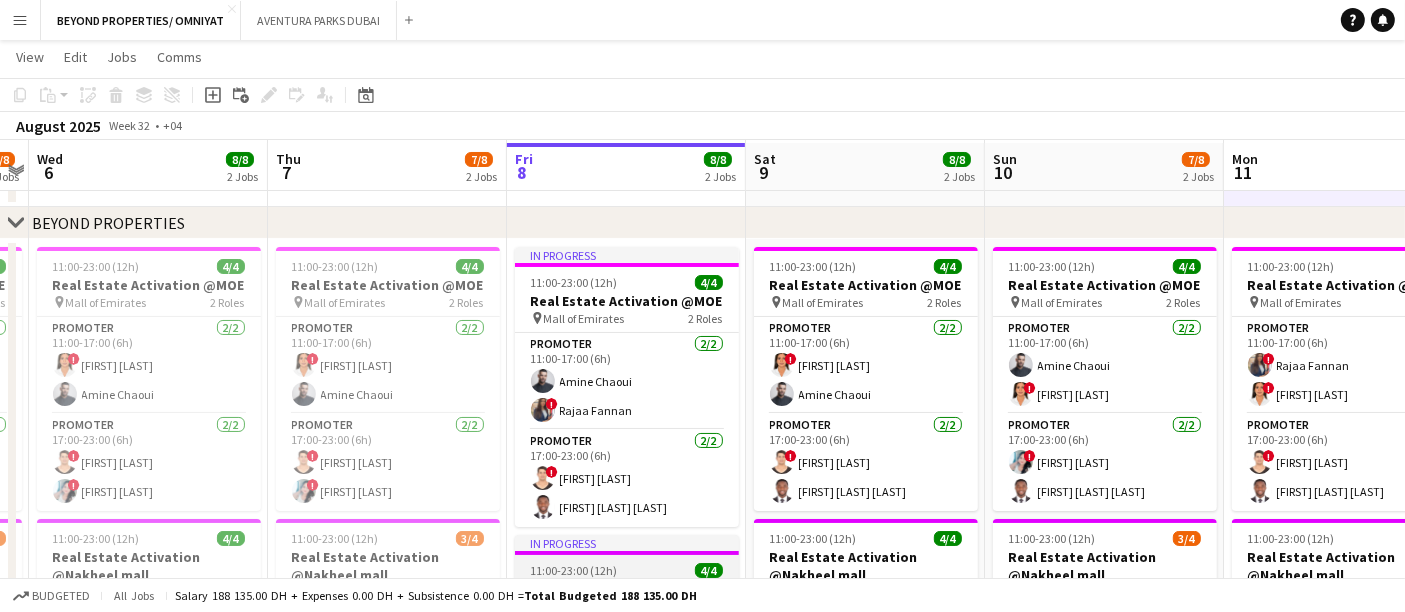 scroll, scrollTop: 77, scrollLeft: 0, axis: vertical 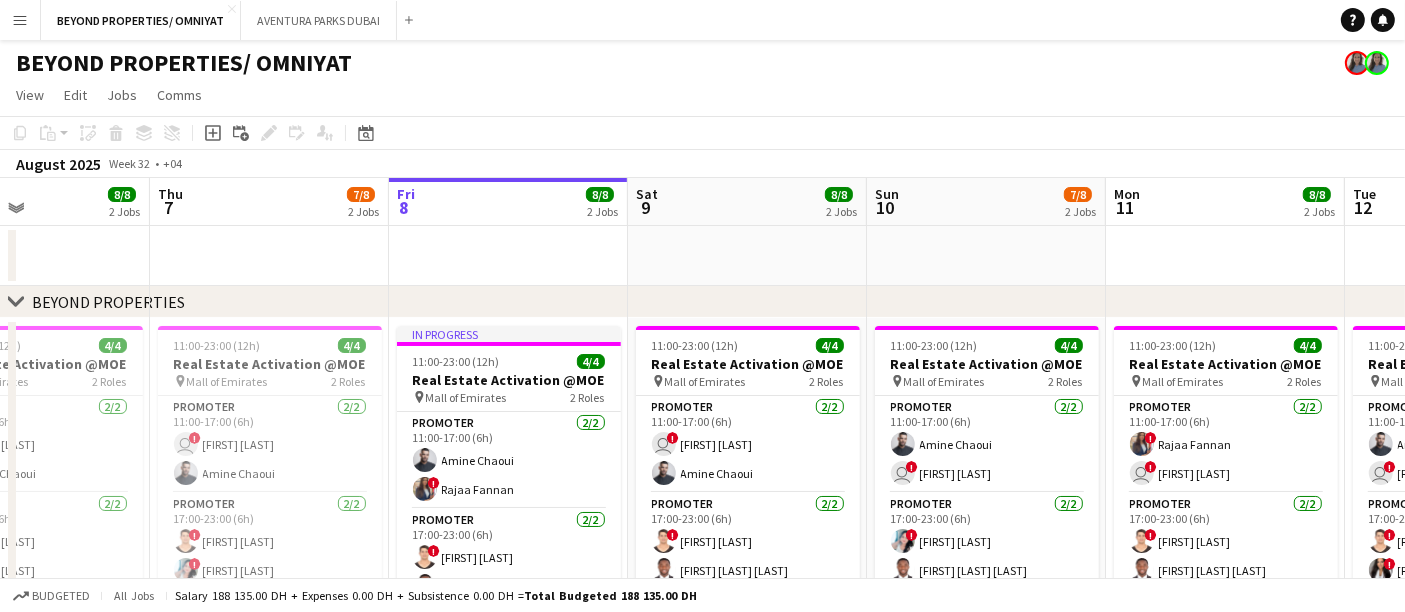 click on "Menu" at bounding box center [20, 20] 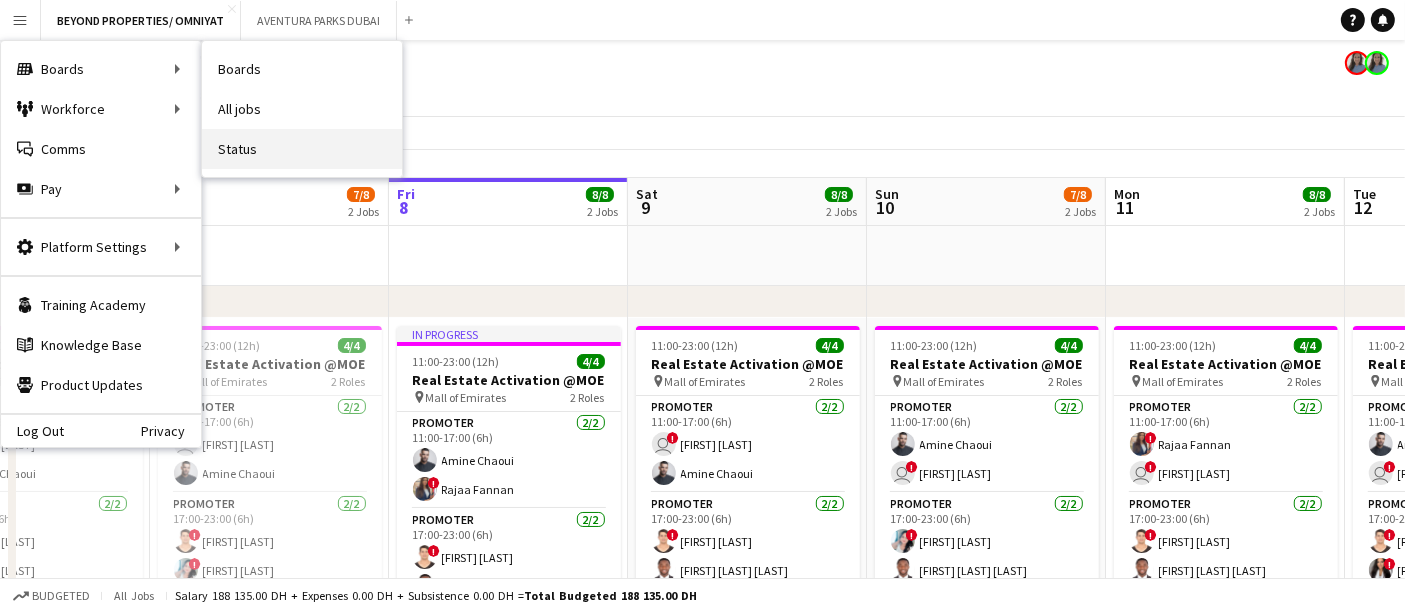 click on "Status" at bounding box center [302, 149] 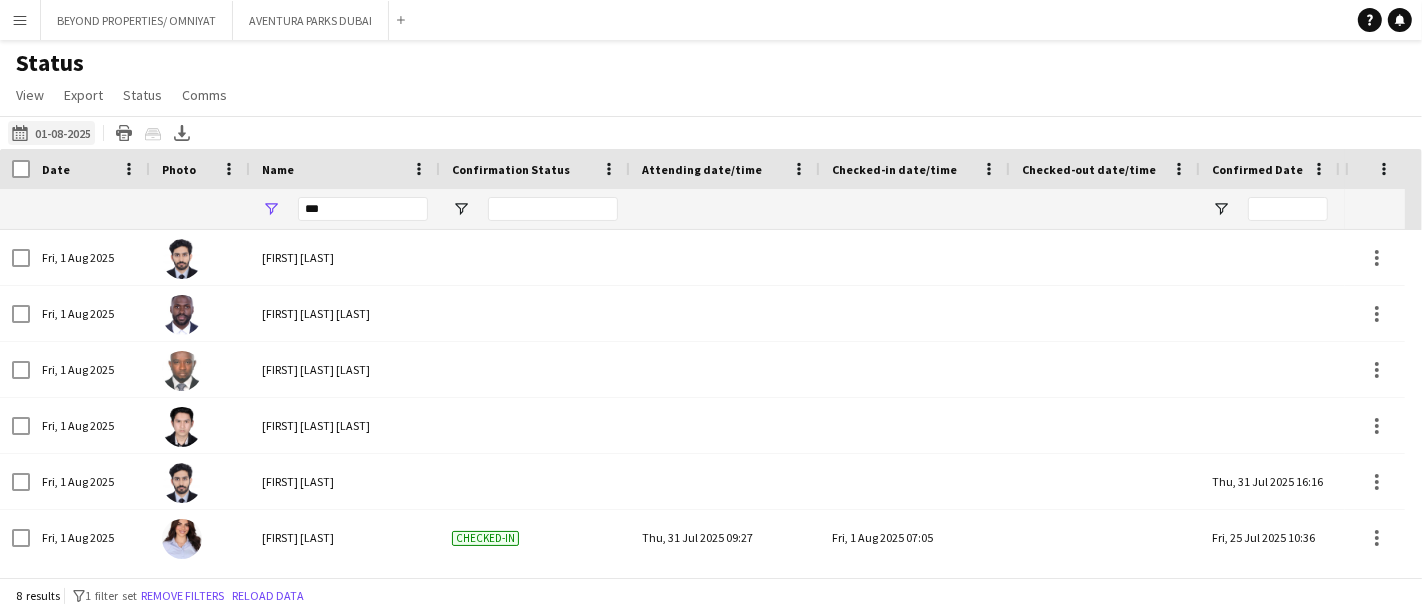click on "06-08-2025 to 12-08-2025
01-08-2025" 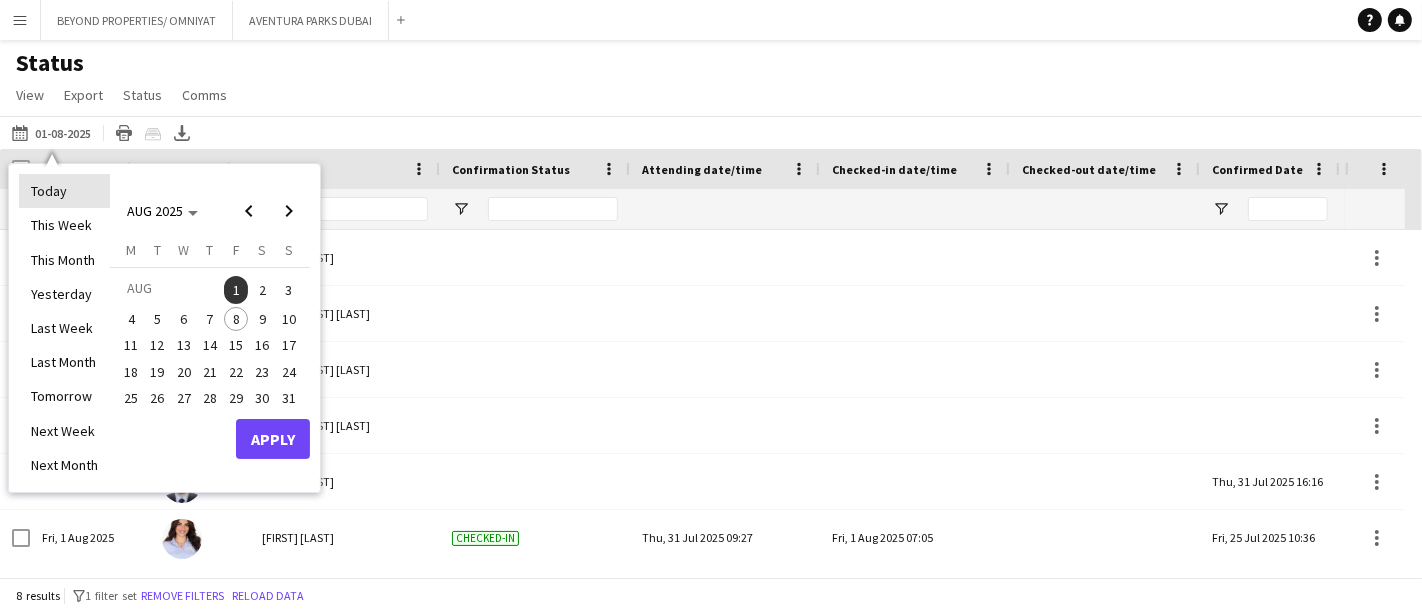 click on "Today" at bounding box center [64, 191] 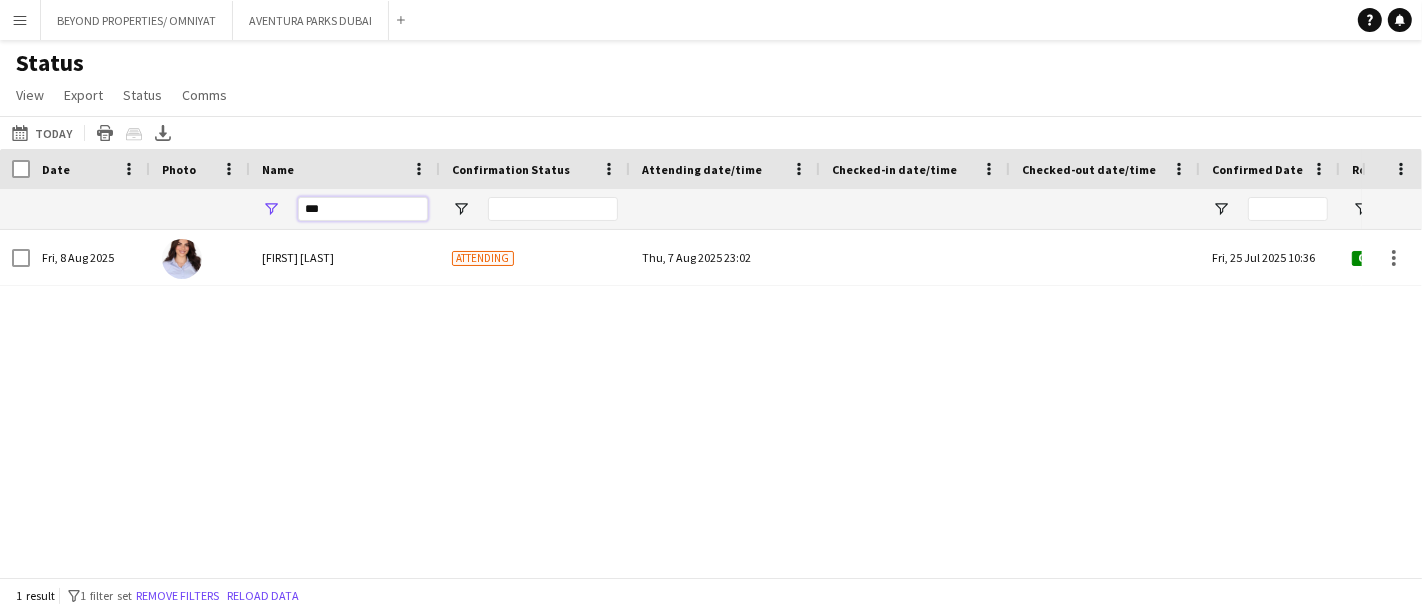 drag, startPoint x: 331, startPoint y: 213, endPoint x: 298, endPoint y: 200, distance: 35.468296 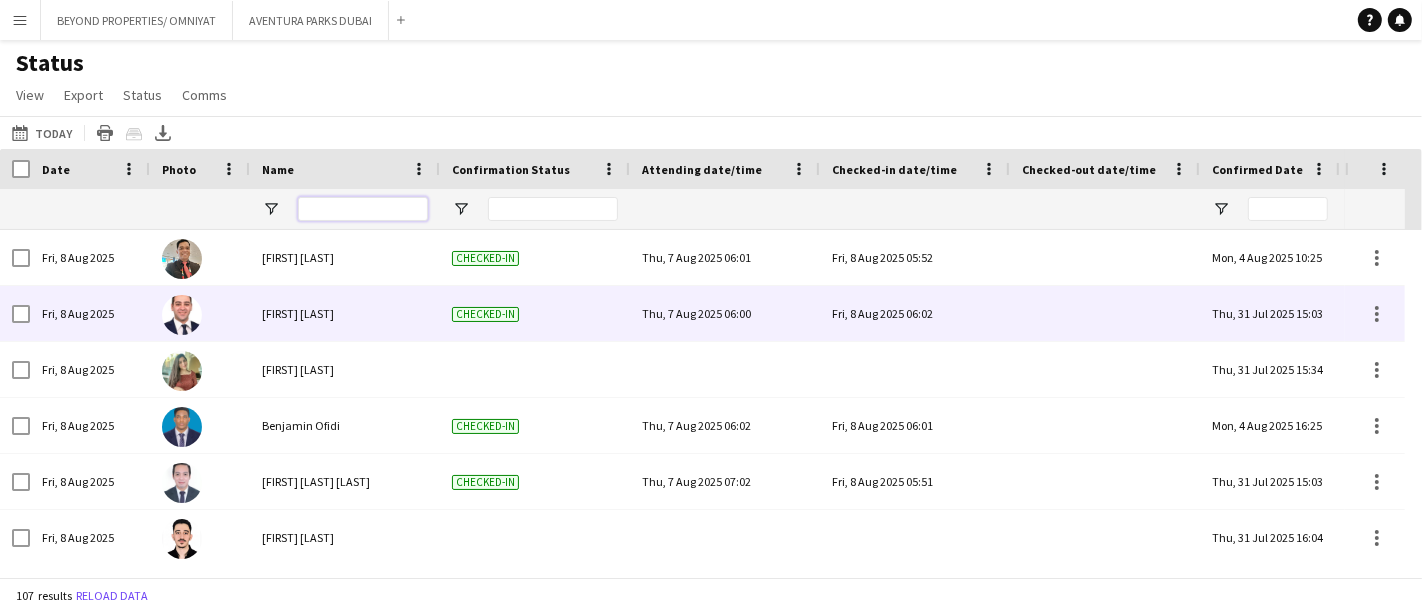 scroll, scrollTop: 80, scrollLeft: 0, axis: vertical 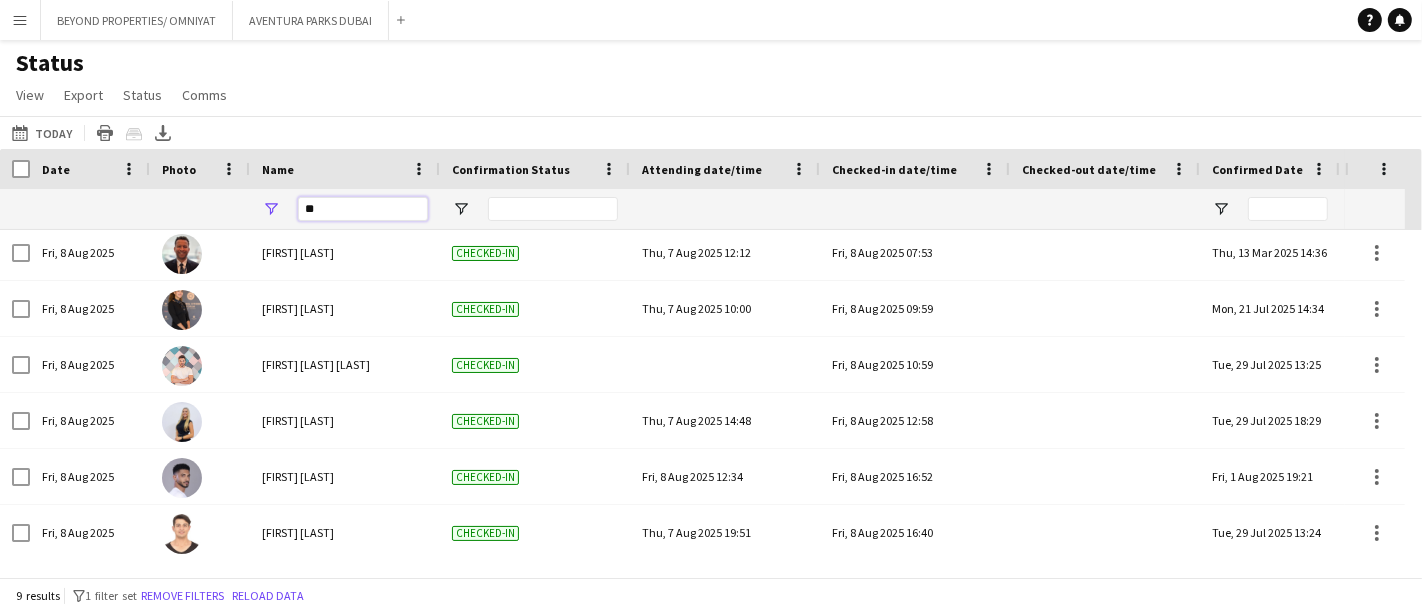 type on "*" 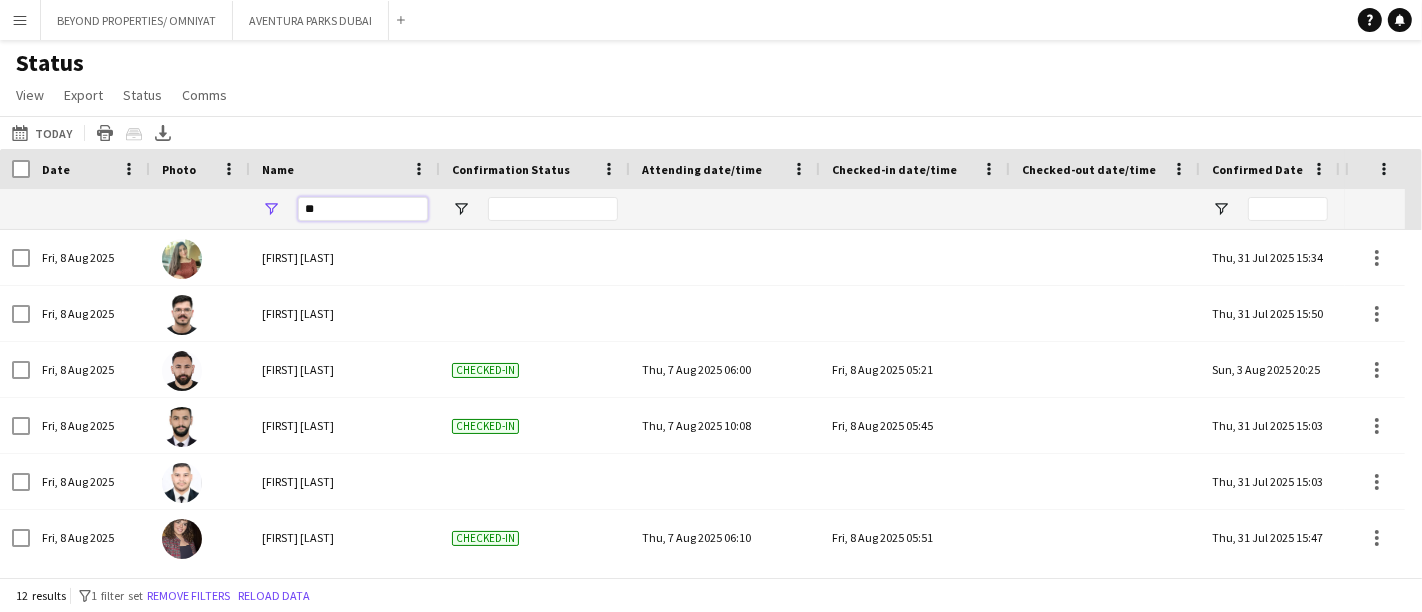 type on "*" 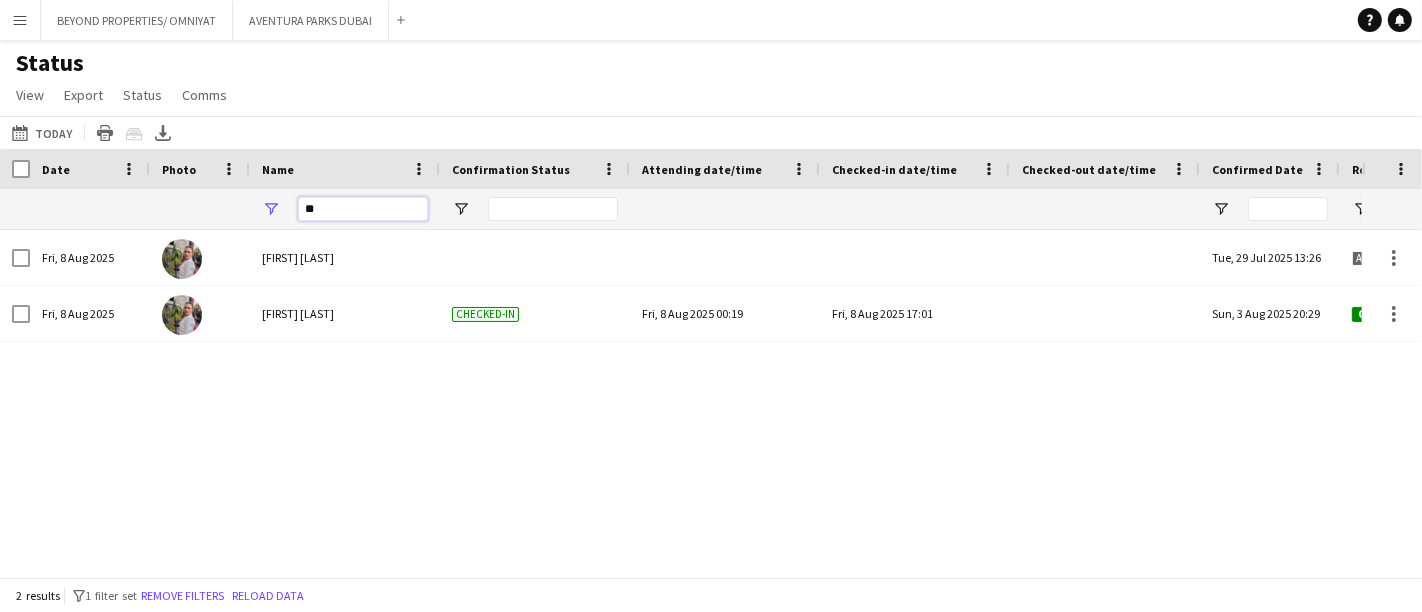 click on "**" at bounding box center (363, 209) 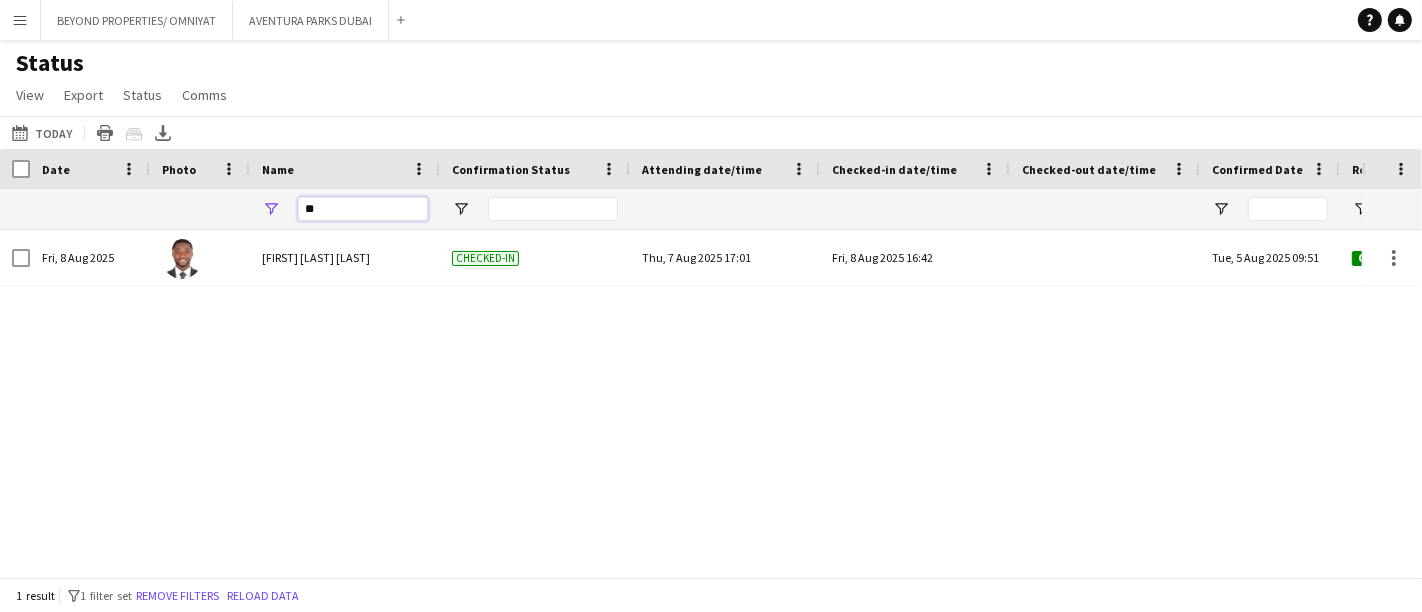 type on "*" 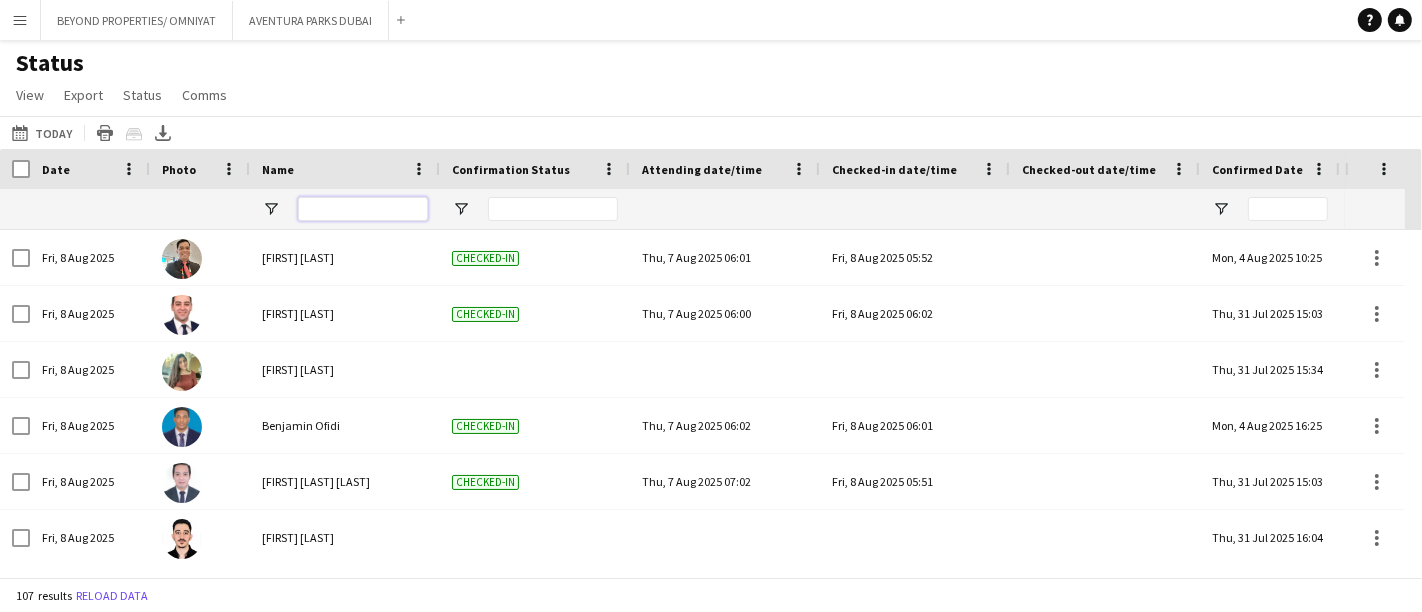type 